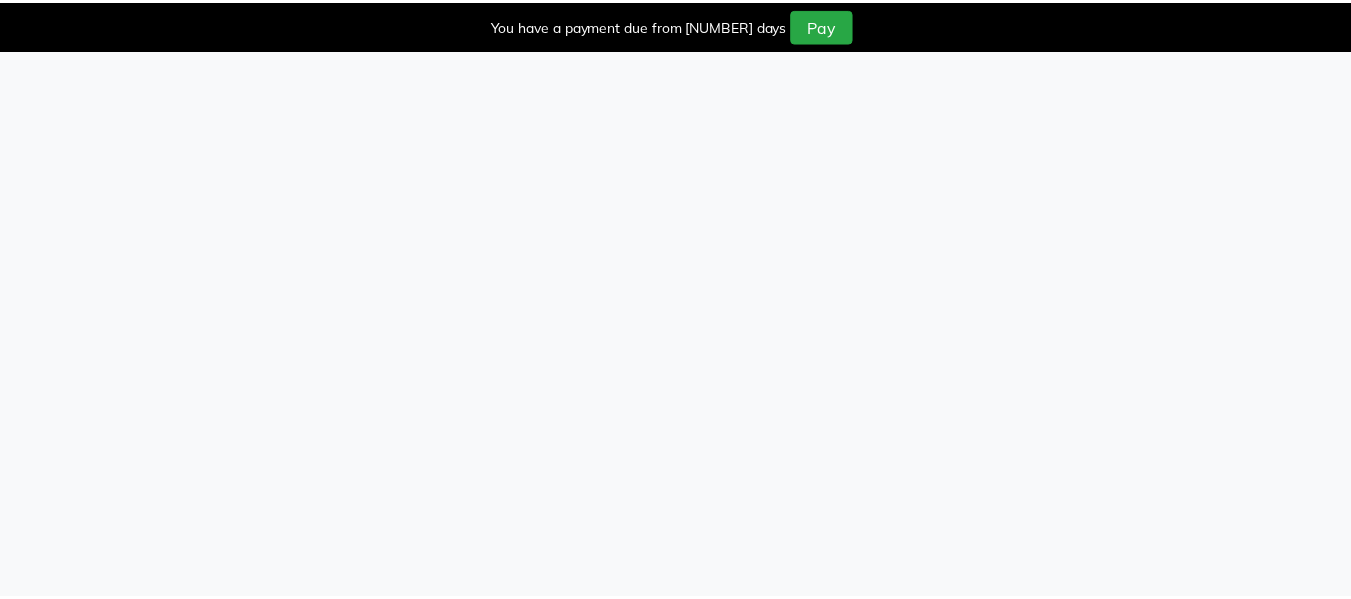 scroll, scrollTop: 0, scrollLeft: 0, axis: both 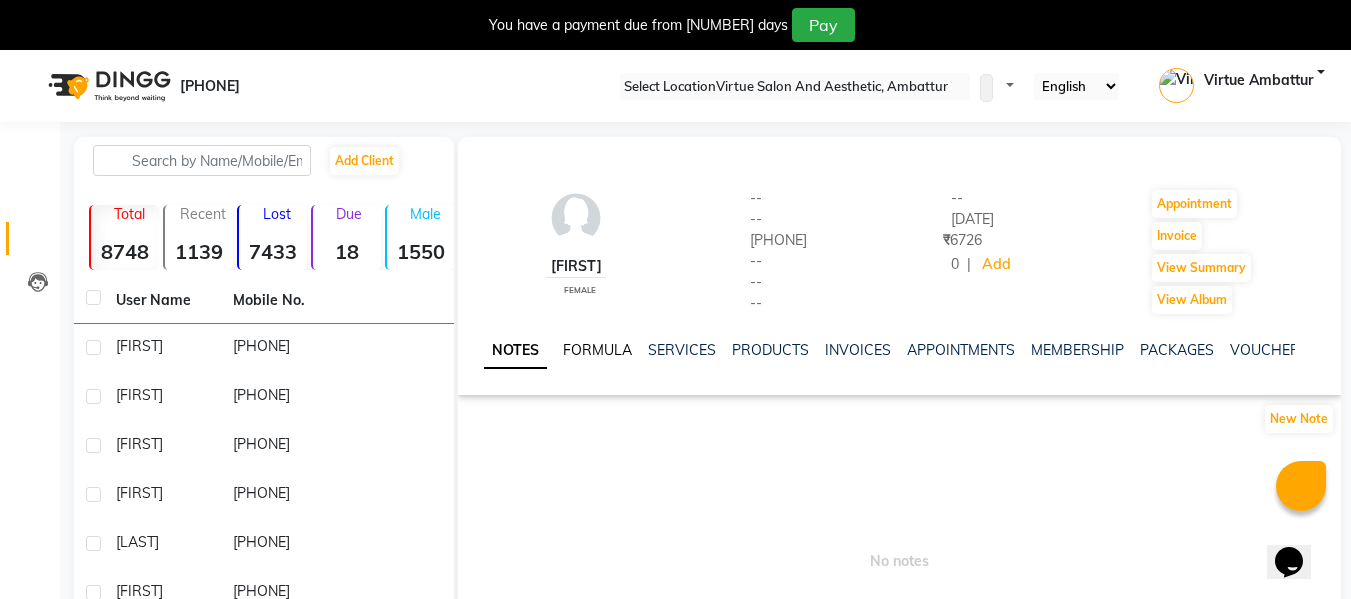 click on "FORMULA" at bounding box center (597, 350) 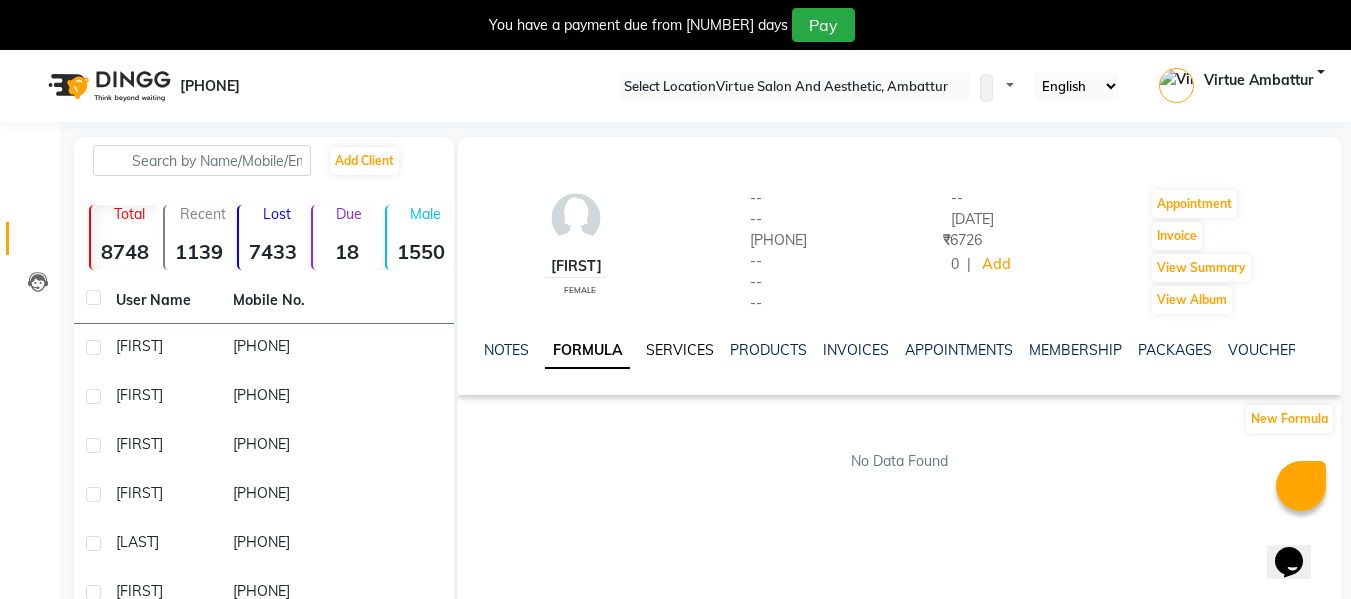 click on "SERVICES" at bounding box center (680, 350) 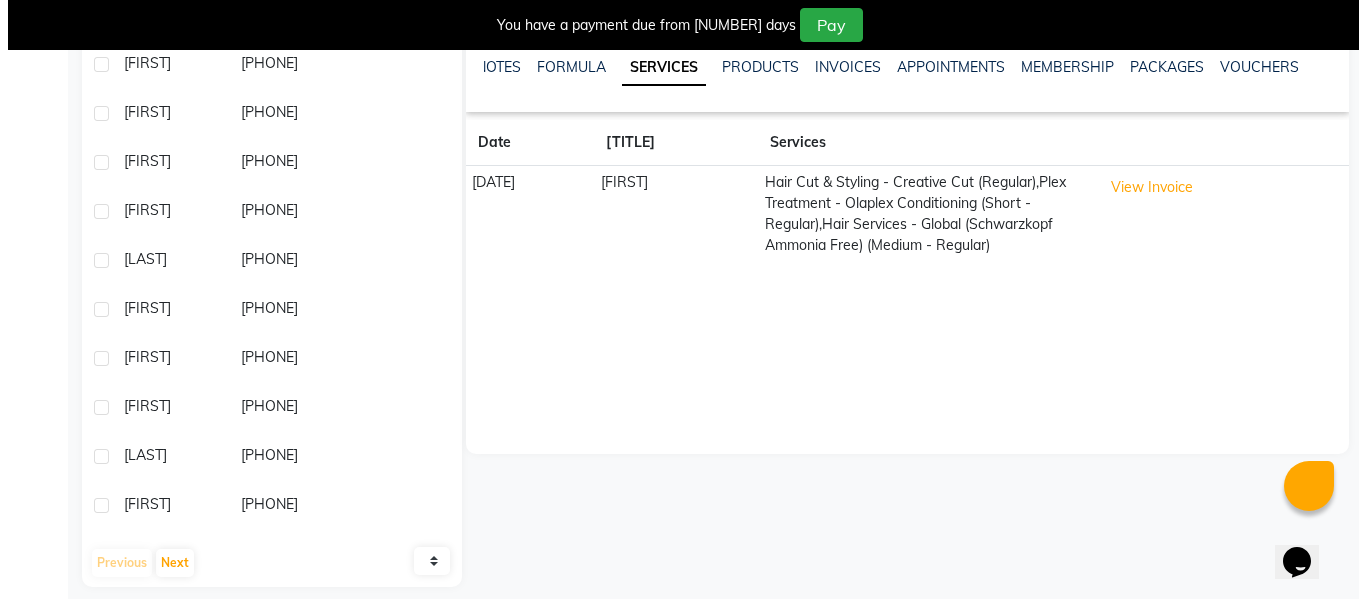 scroll, scrollTop: 318, scrollLeft: 0, axis: vertical 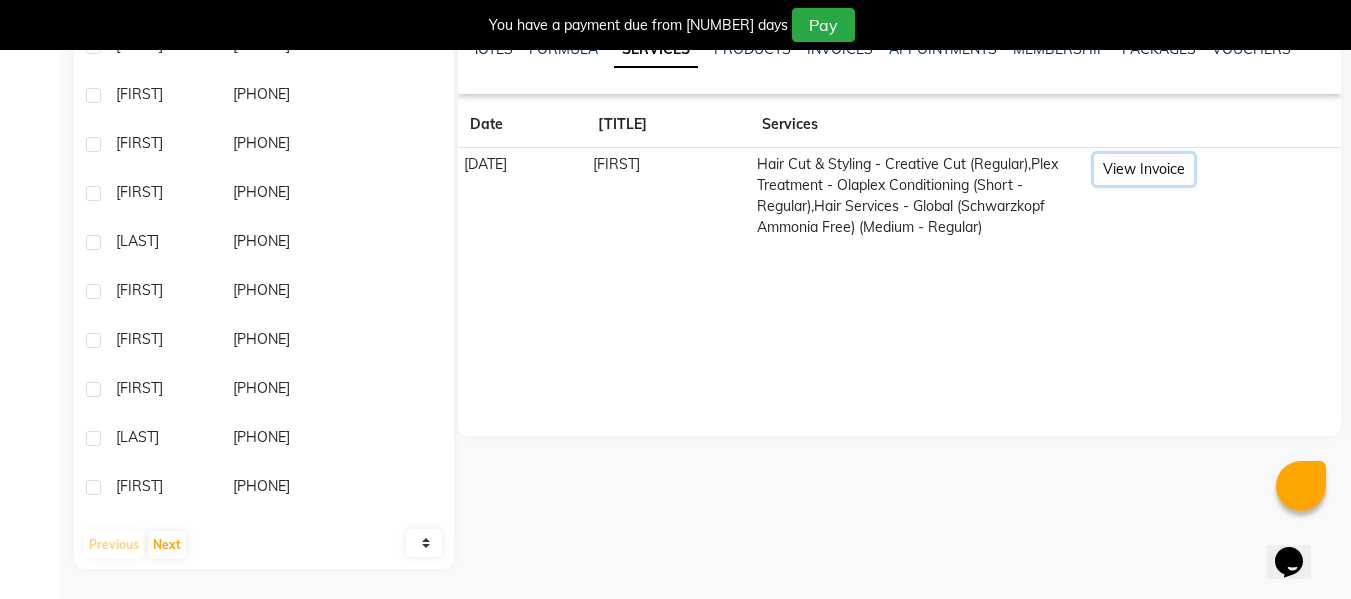 click on "View Invoice" at bounding box center (1144, 169) 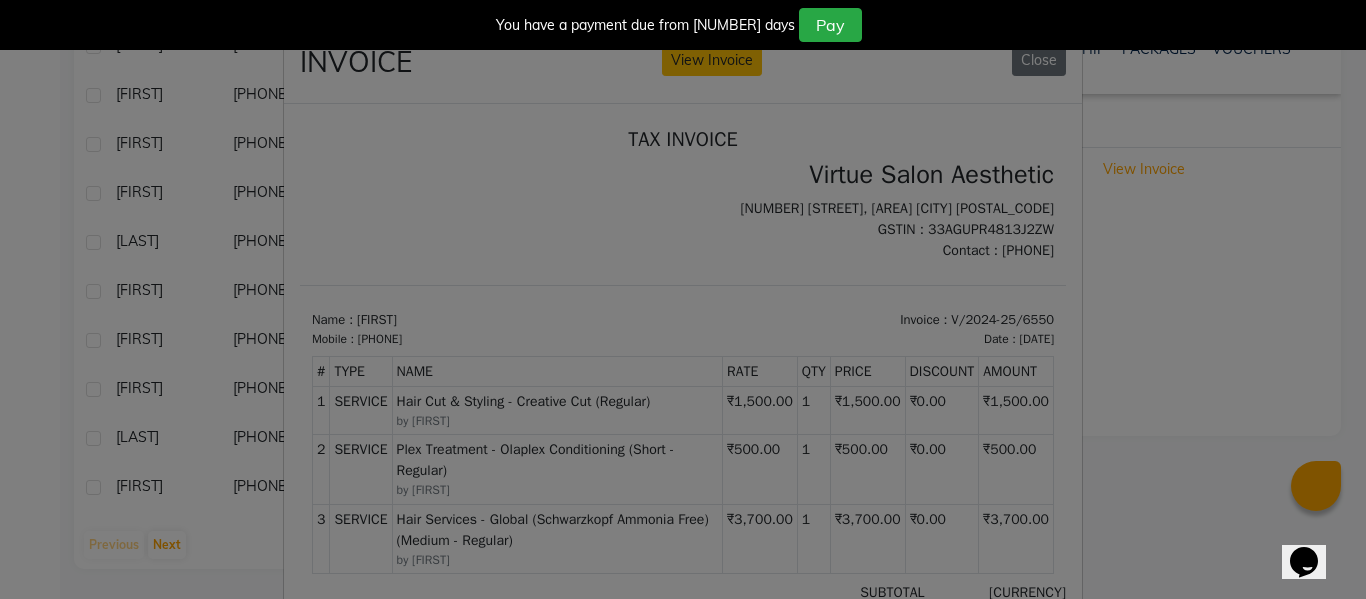 scroll, scrollTop: 16, scrollLeft: 0, axis: vertical 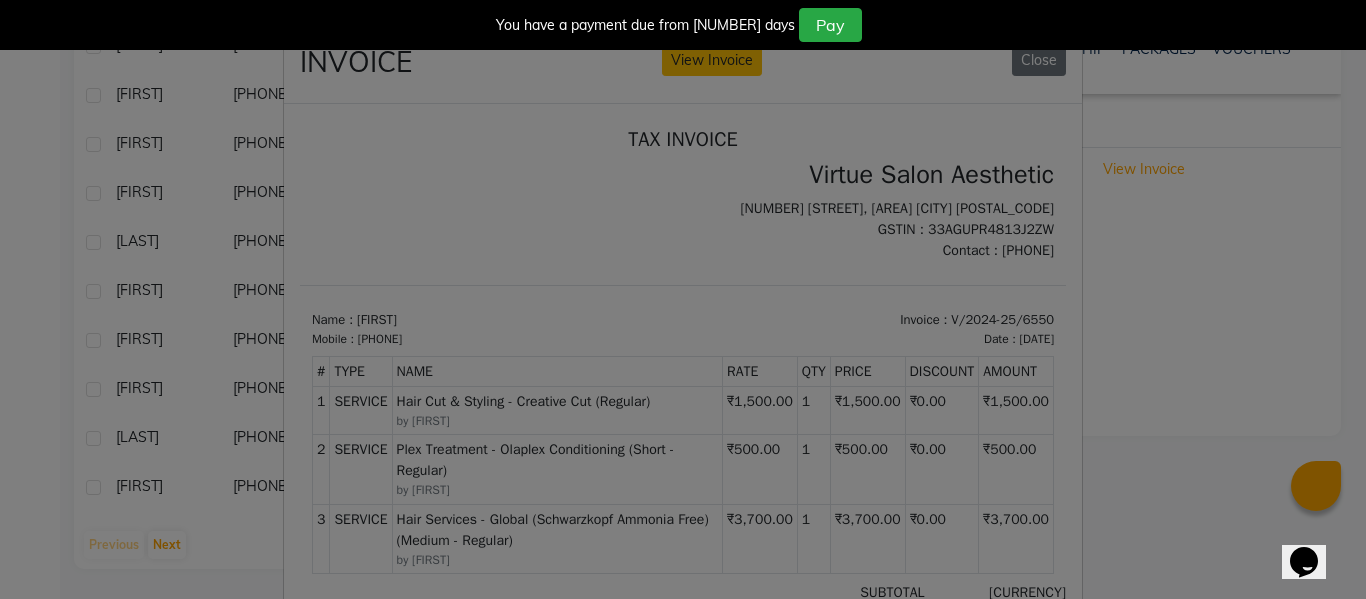 click on "INVOICE View Invoice Close" at bounding box center (683, 66) 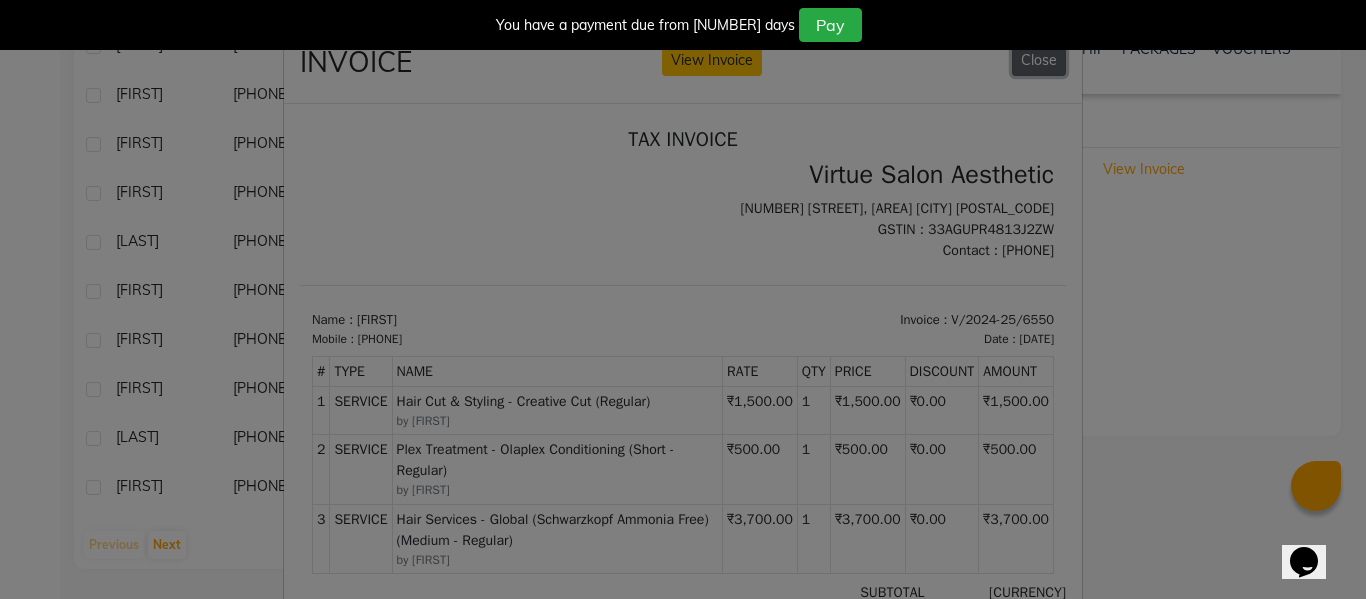 click on "Close" at bounding box center [1039, 60] 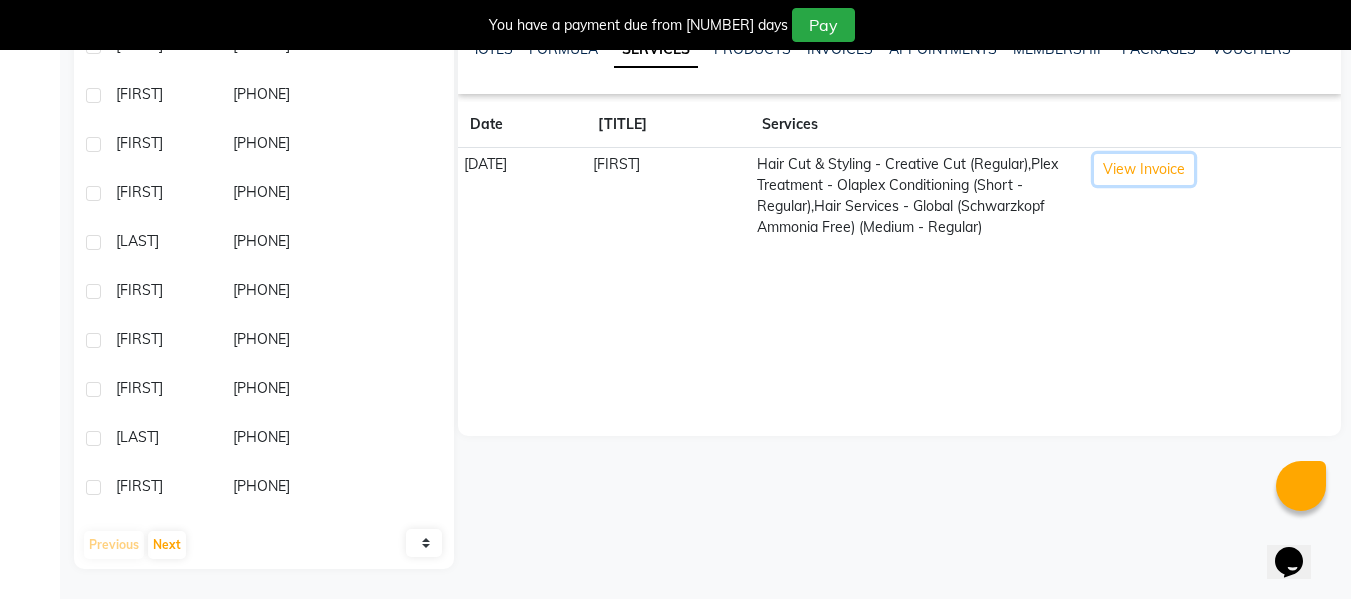 scroll, scrollTop: 0, scrollLeft: 0, axis: both 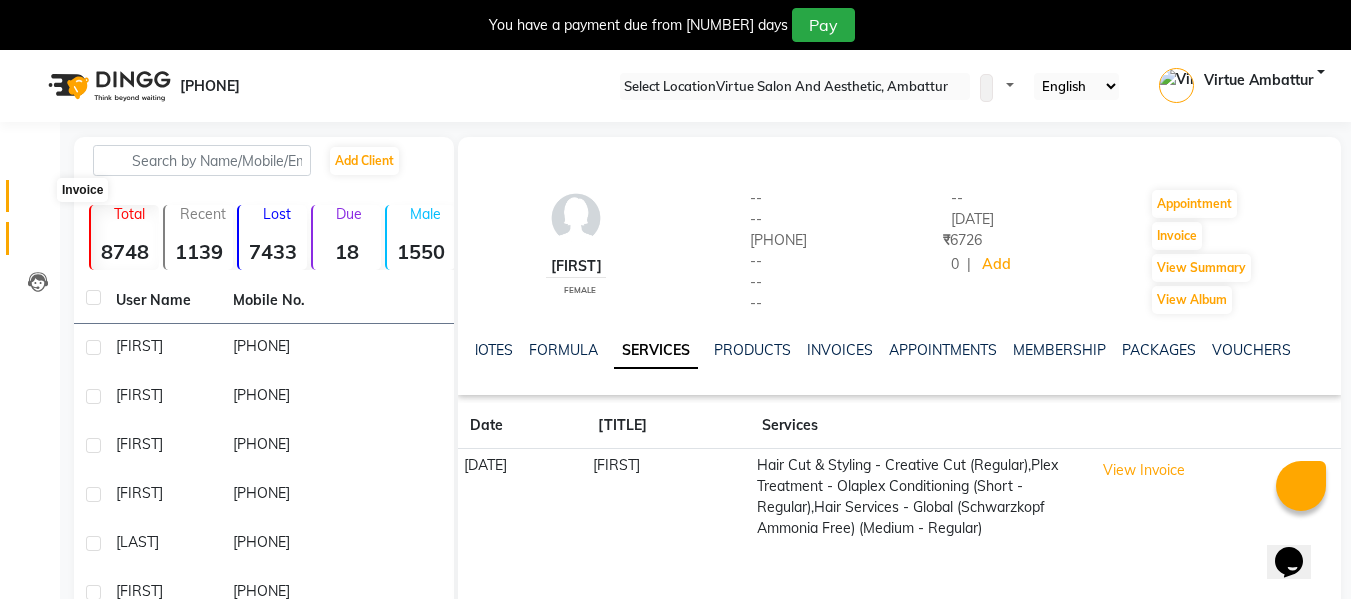 click at bounding box center [38, 201] 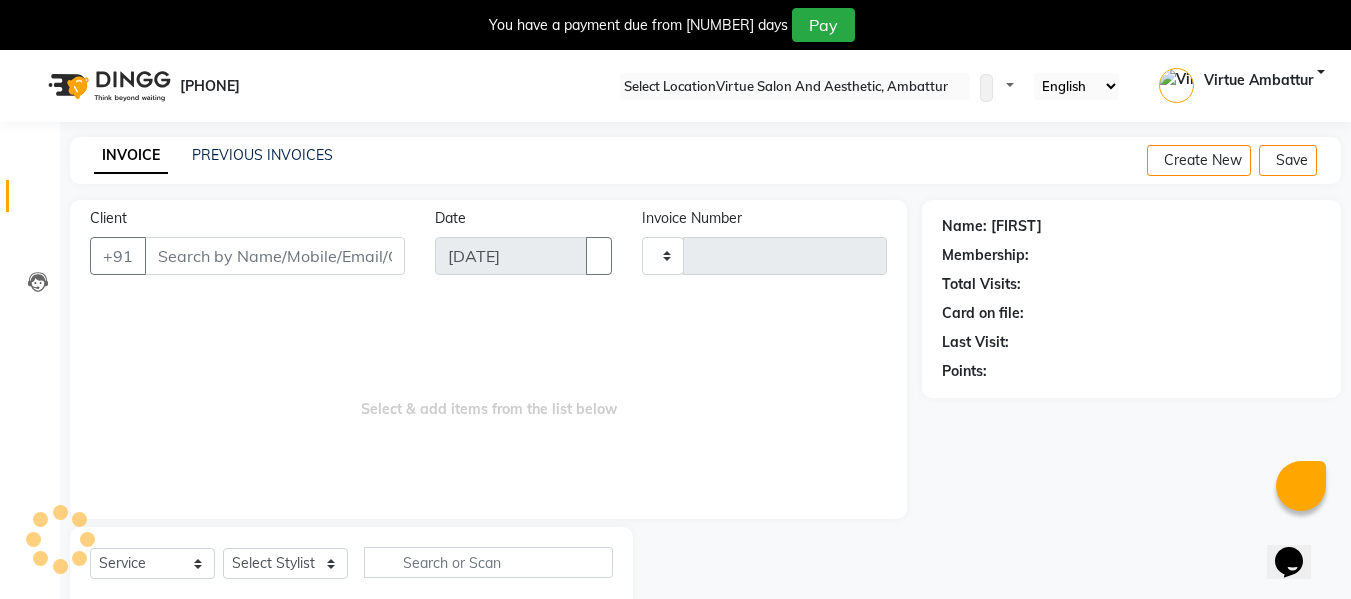 scroll, scrollTop: 52, scrollLeft: 0, axis: vertical 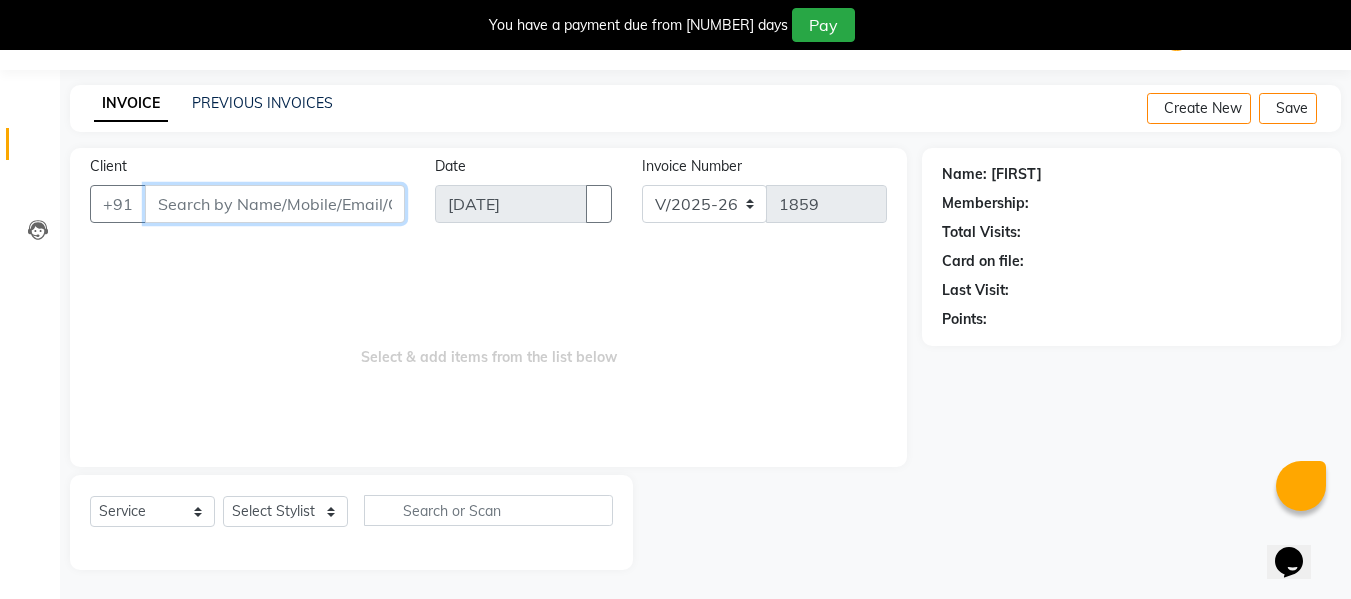 paste on "[PHONE]" 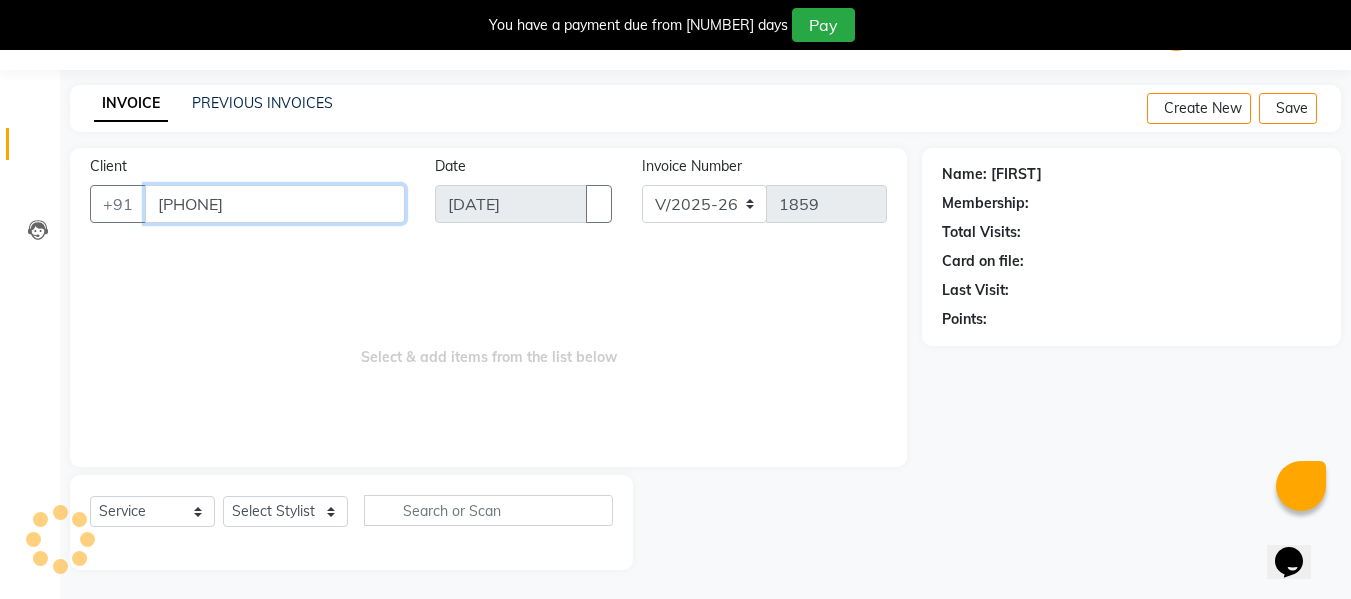type on "[PHONE]" 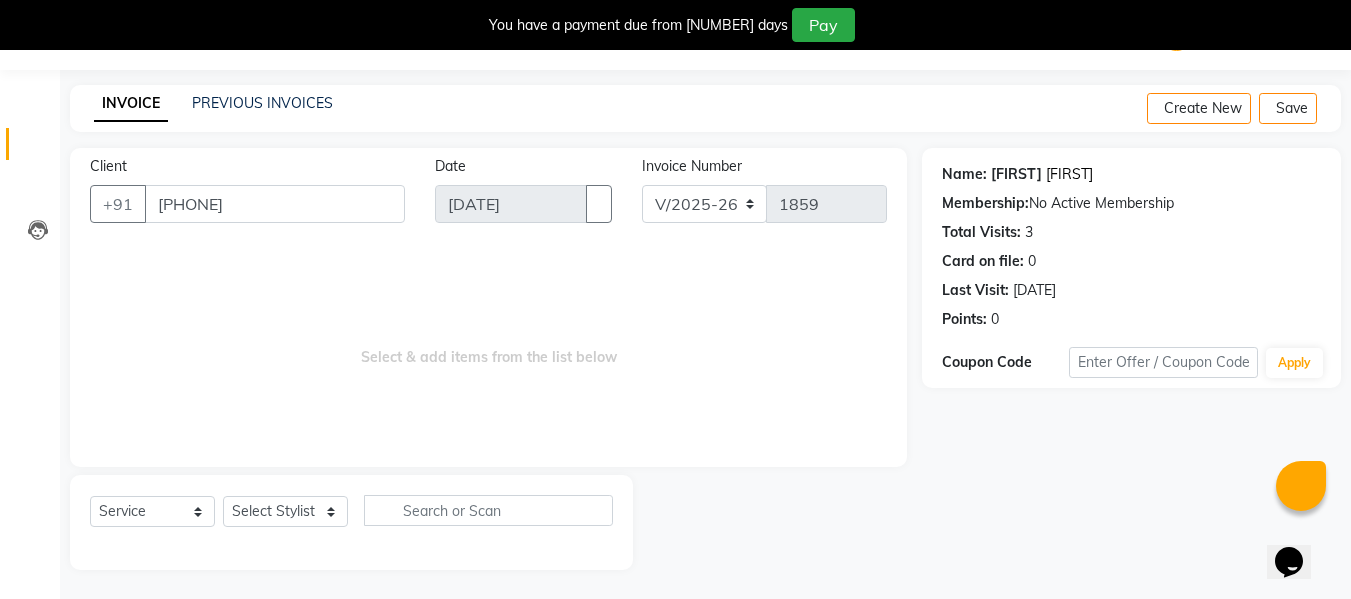 click on "[FIRST]" at bounding box center (1069, 174) 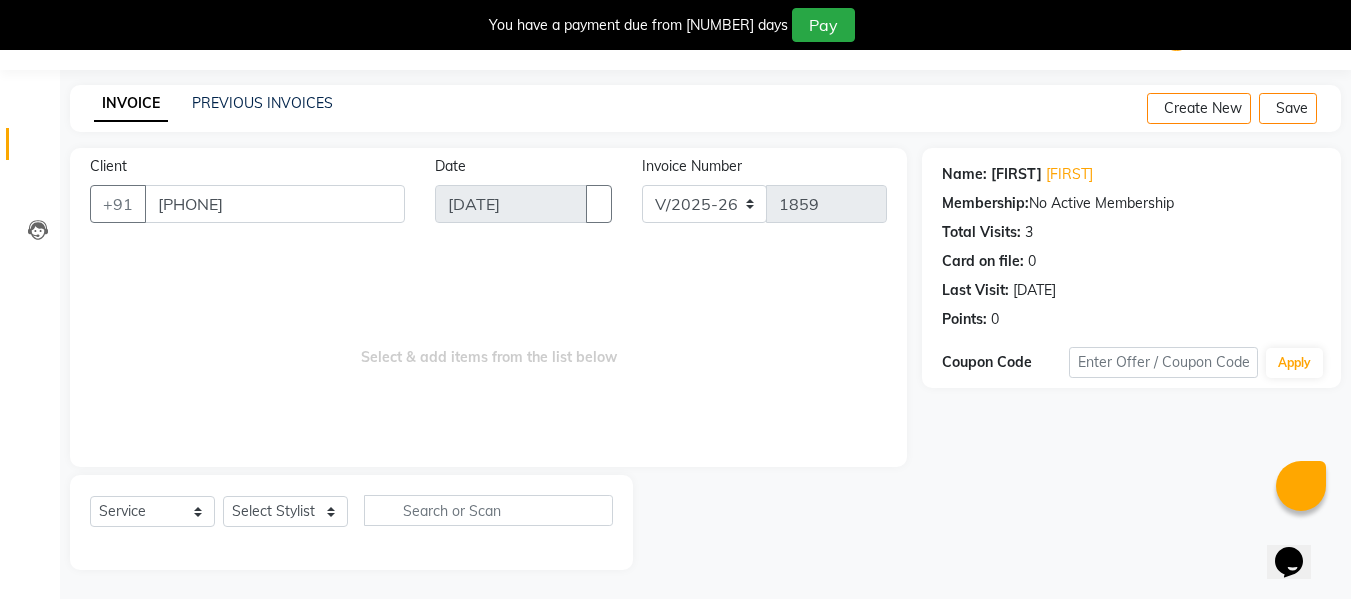 scroll, scrollTop: 0, scrollLeft: 0, axis: both 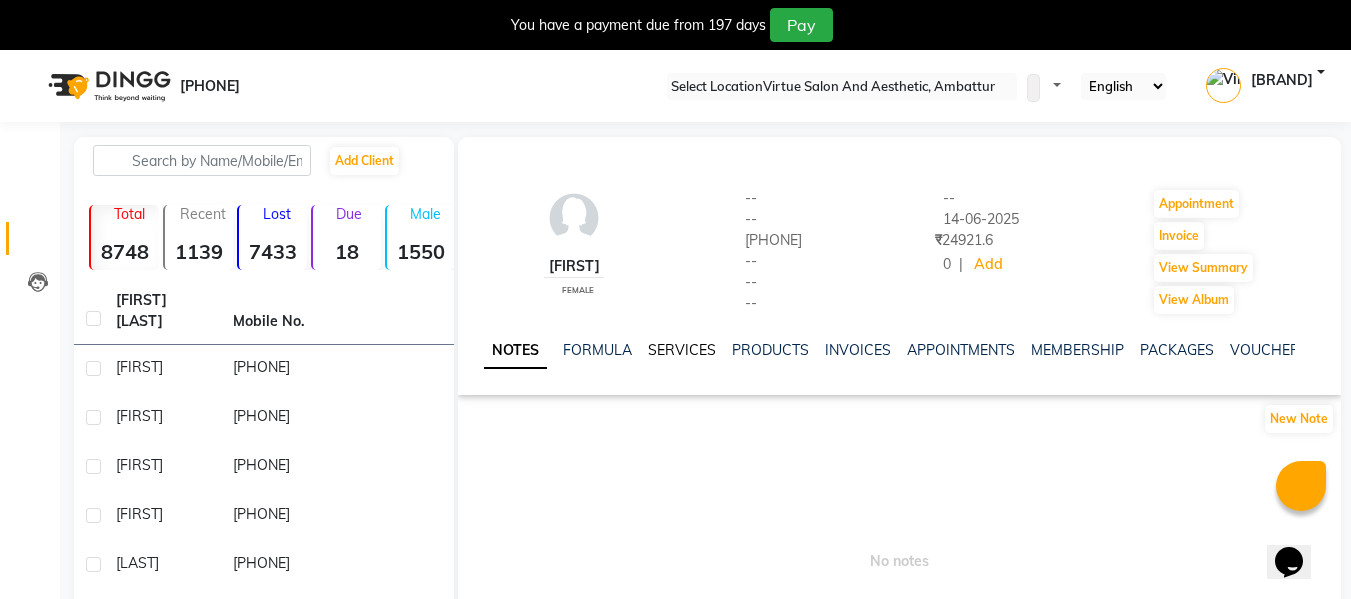 click on "SERVICES" at bounding box center [682, 350] 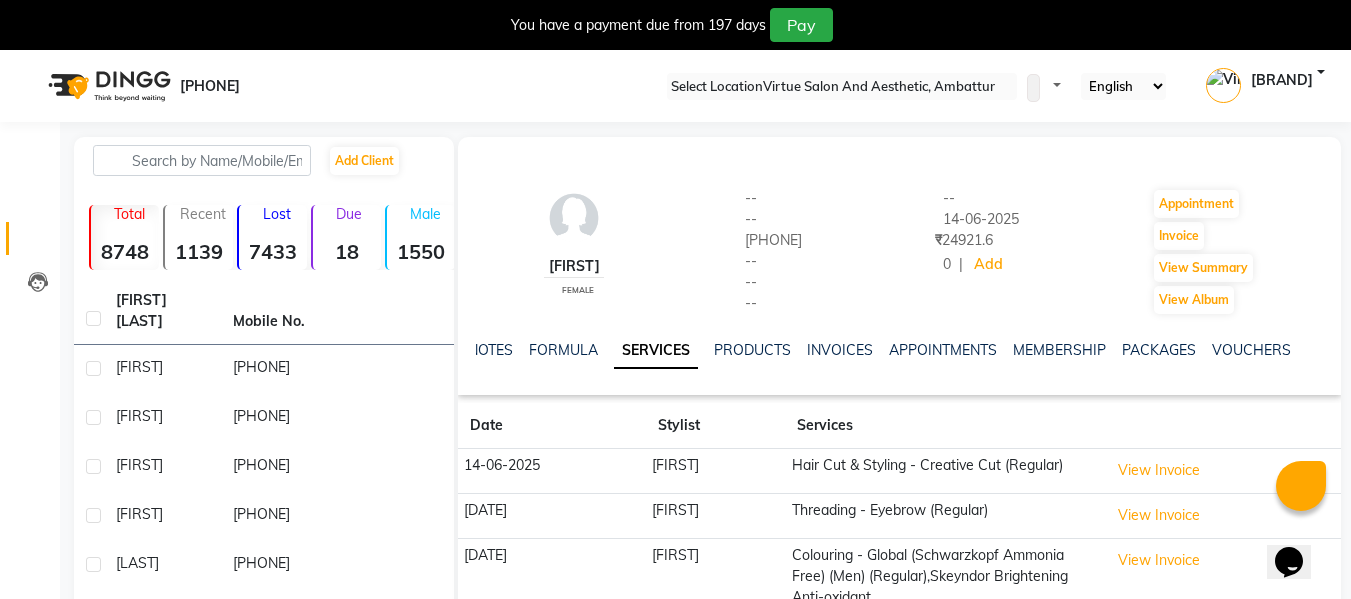 scroll, scrollTop: 318, scrollLeft: 0, axis: vertical 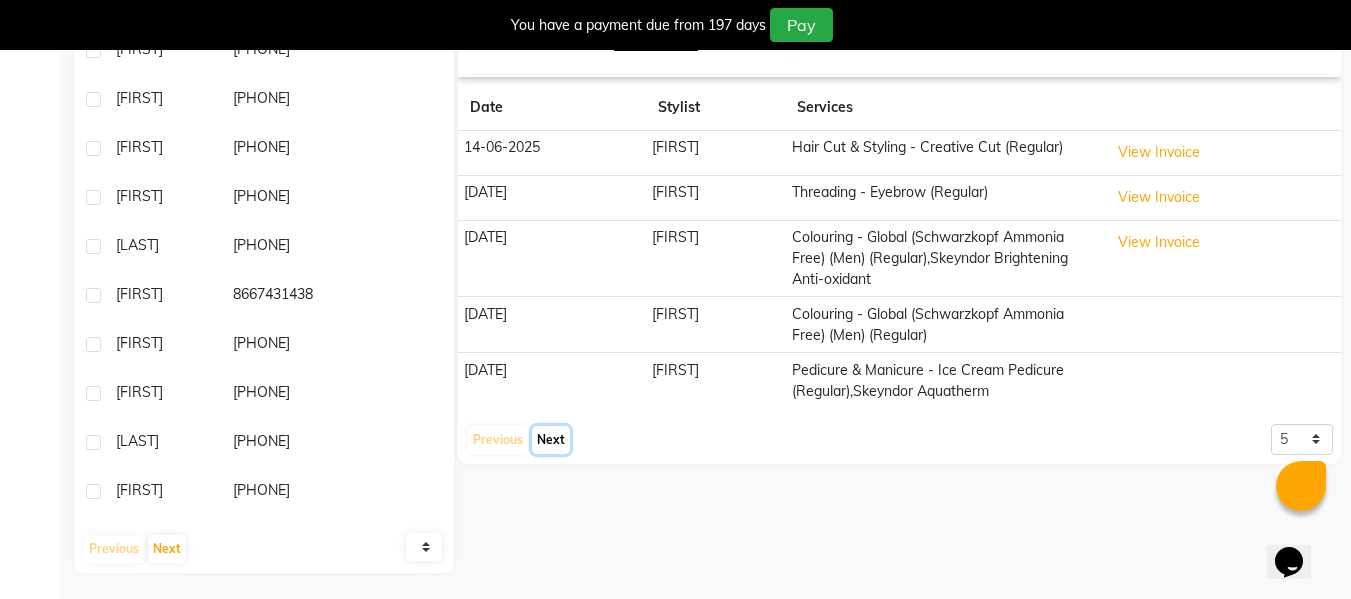 click on "Next" at bounding box center (551, 440) 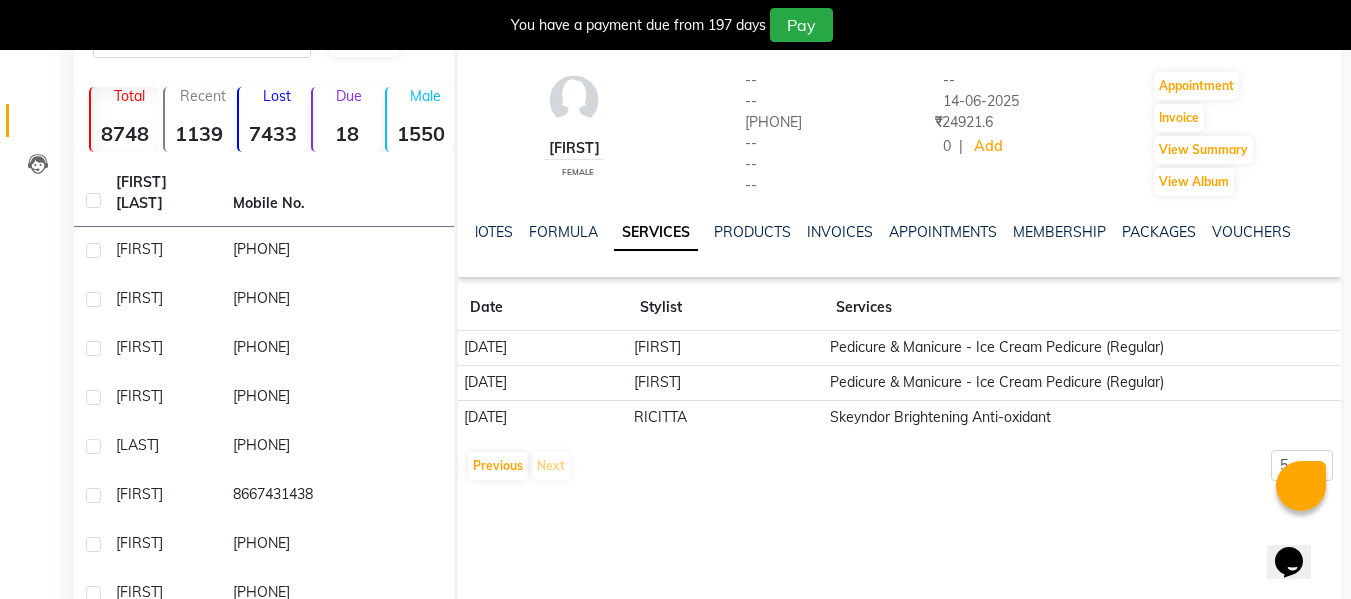 scroll, scrollTop: 318, scrollLeft: 0, axis: vertical 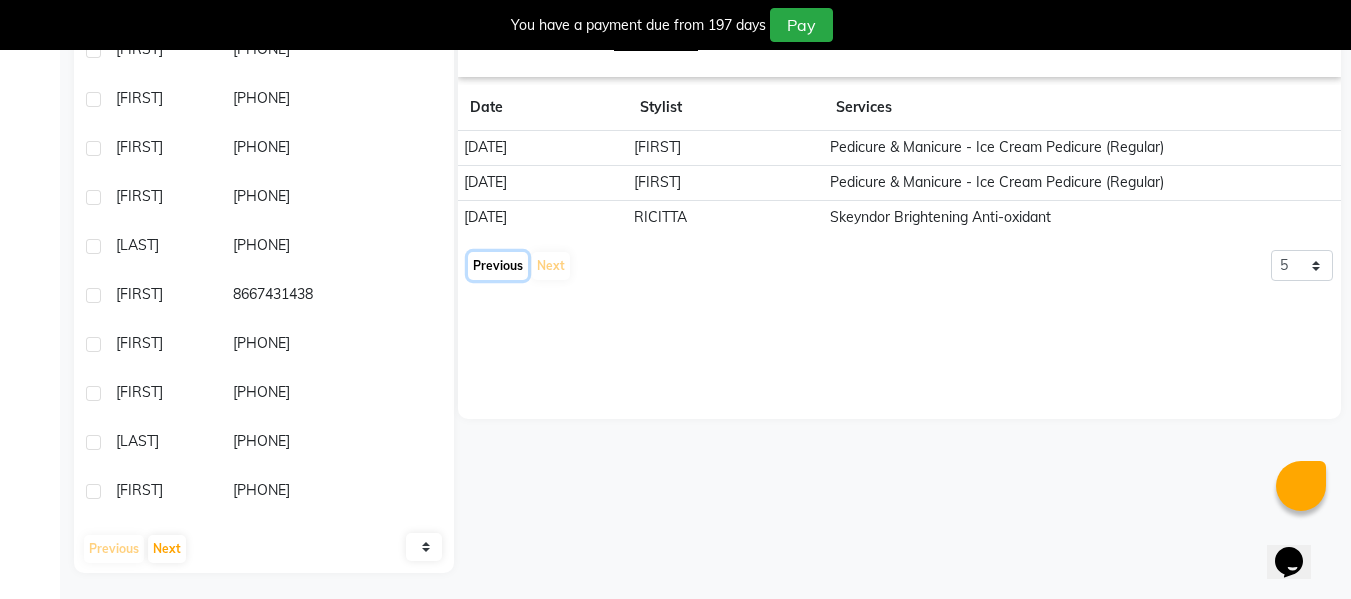 click on "Previous" at bounding box center (498, 266) 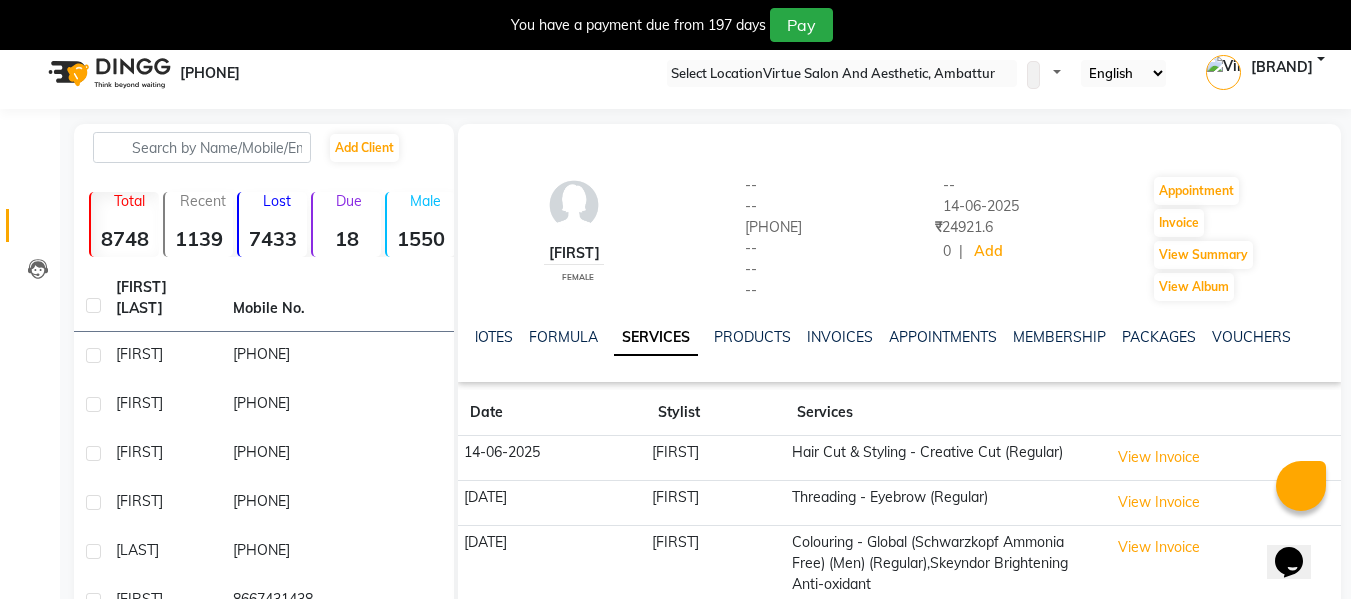 scroll, scrollTop: 0, scrollLeft: 0, axis: both 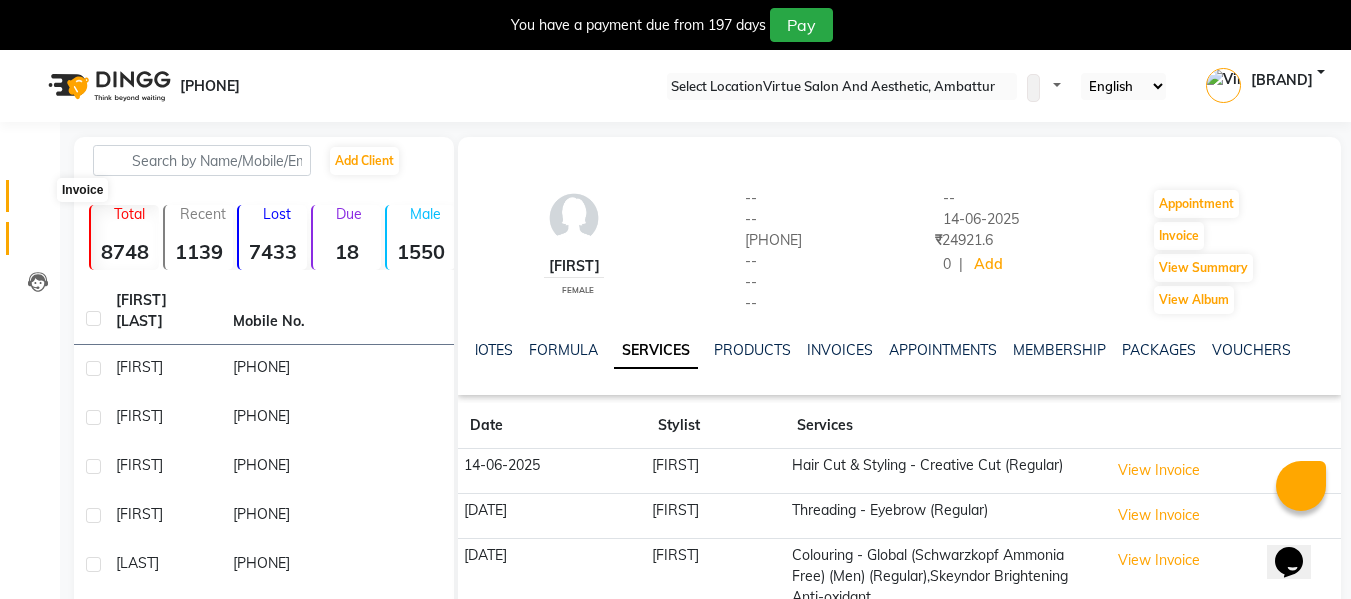 click at bounding box center [38, 201] 